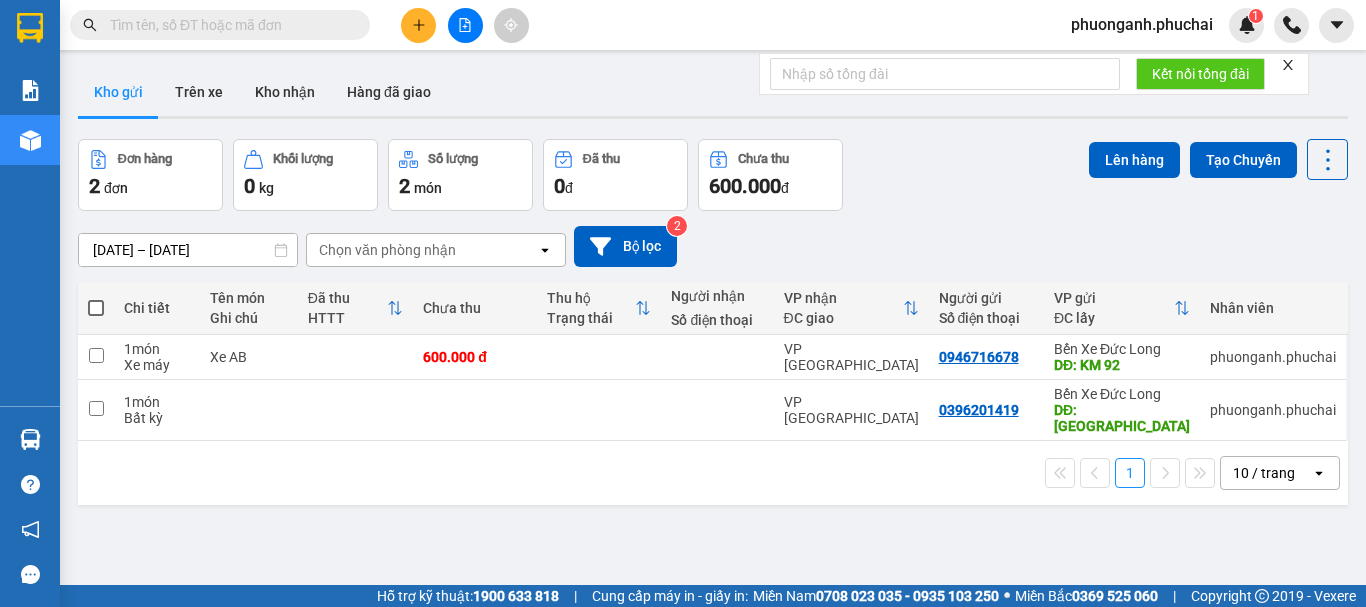 scroll, scrollTop: 0, scrollLeft: 0, axis: both 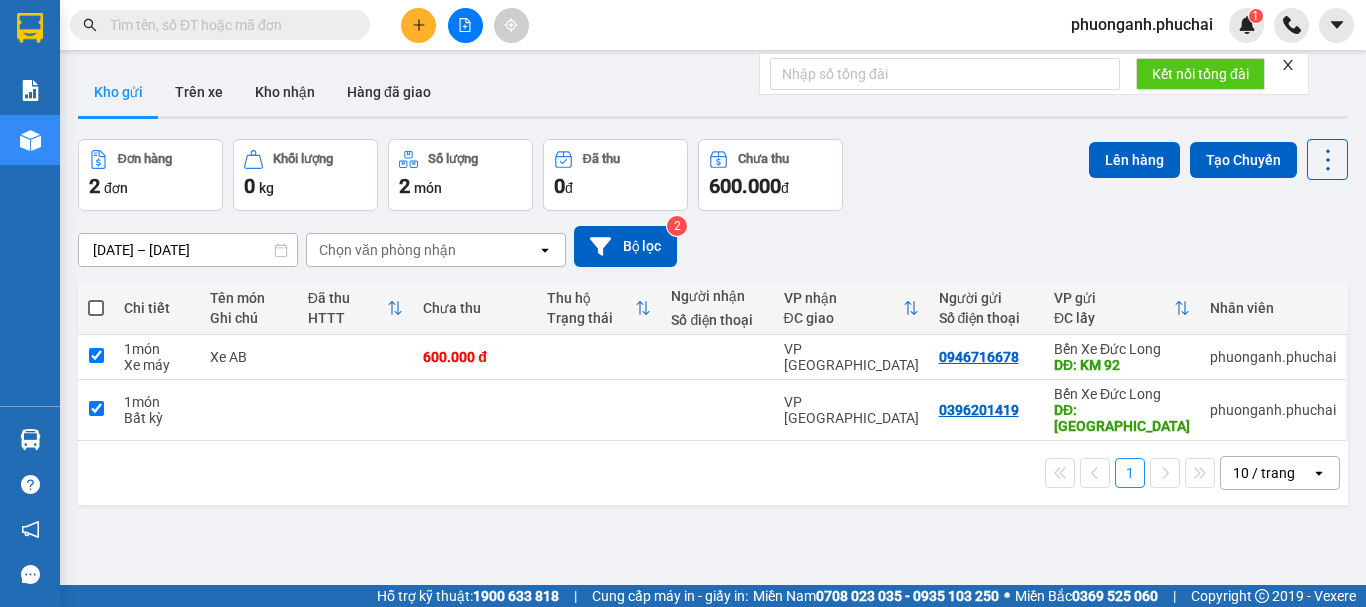 checkbox on "true" 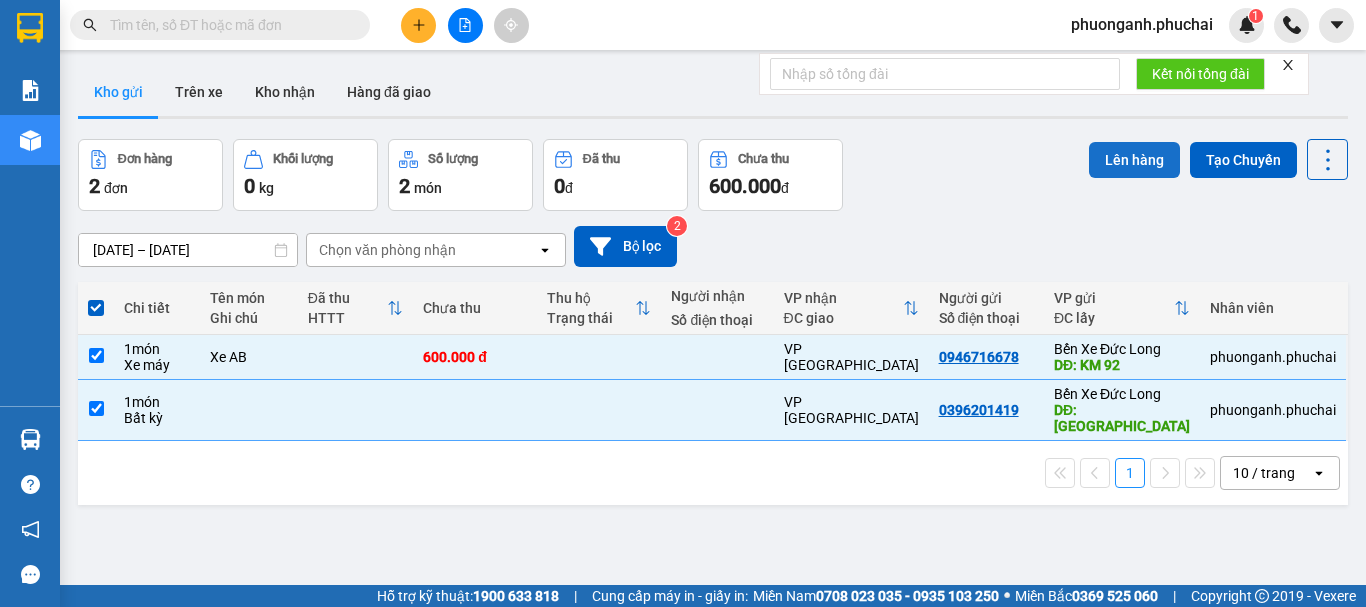 click on "Lên hàng" at bounding box center (1134, 160) 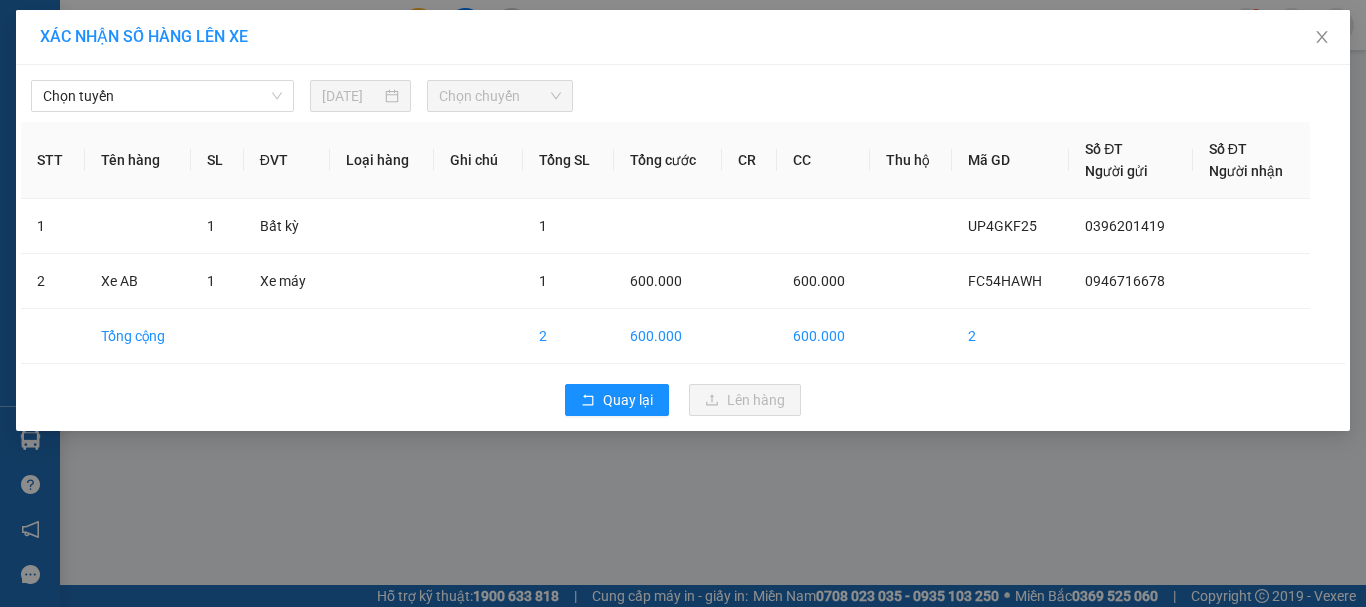 click on "Kết quả tìm kiếm ( 0 )  Bộ lọc  No Data phuonganh.phuchai 1     Báo cáo Mẫu 1: Báo cáo dòng tiền theo nhân viên Mẫu 3.1: Thống kê đơn hàng văn phòng gửi     Kho hàng mới Hàng sắp về Hướng dẫn sử dụng Giới thiệu Vexere, nhận hoa hồng Phản hồi Phần mềm hỗ trợ bạn tốt chứ? Hỗ trợ kỹ thuật:  1900 633 818 | Cung cấp máy in - giấy in:  [GEOGRAPHIC_DATA]  0708 023 035 - 0935 103 250 ⚪️ [GEOGRAPHIC_DATA]  0369 525 060 | Copyright   2019 - Vexere Kết nối tổng đài Thông báo Thông báo của bạn Tính năng mới Chưa có thông báo mới XÁC NHẬN SỐ HÀNG LÊN XE Chọn tuyến [DATE] Chọn chuyến STT Tên hàng SL ĐVT Loại hàng Ghi chú Tổng SL Tổng cước CR CC Thu hộ Mã GD Số ĐT Người gửi Số ĐT Người nhận 1 1 Bất kỳ 1 UP4GKF25 0396201419 2 Xe AB 1 Xe máy 1 600.000 600.000 FC54HAWH 0946716678 Tổng cộng 2 600.000 600.000 2 Quay lại Lên hàng" at bounding box center (683, 303) 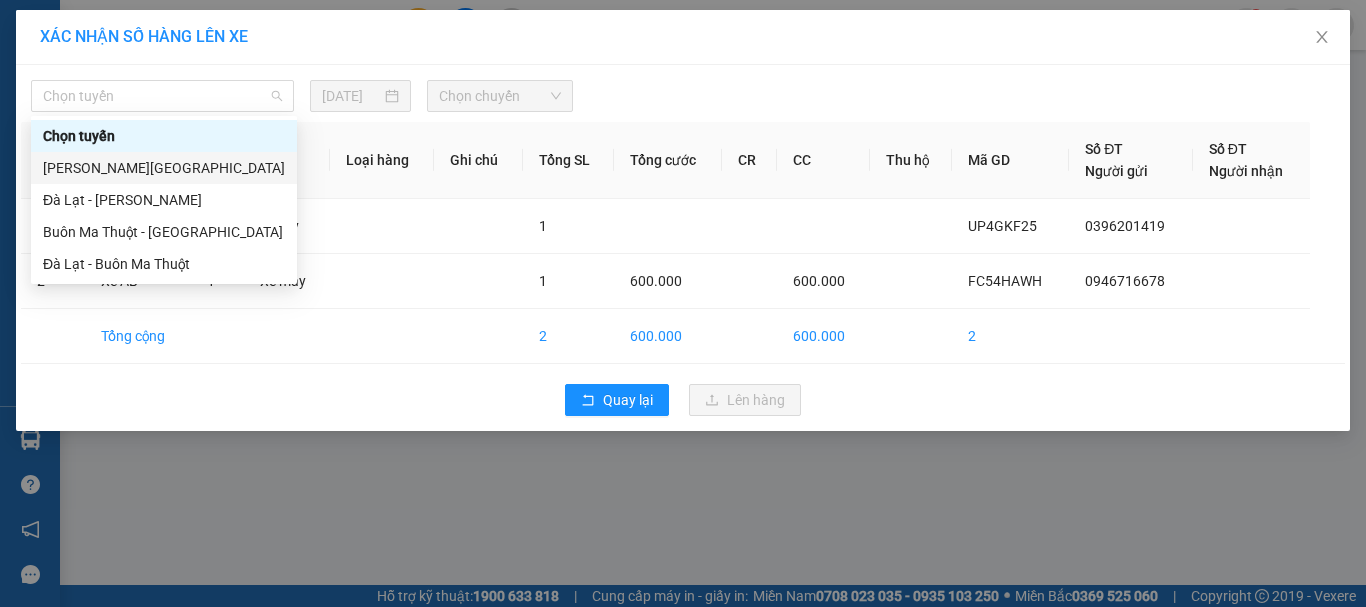 click on "[PERSON_NAME][GEOGRAPHIC_DATA]" at bounding box center [164, 168] 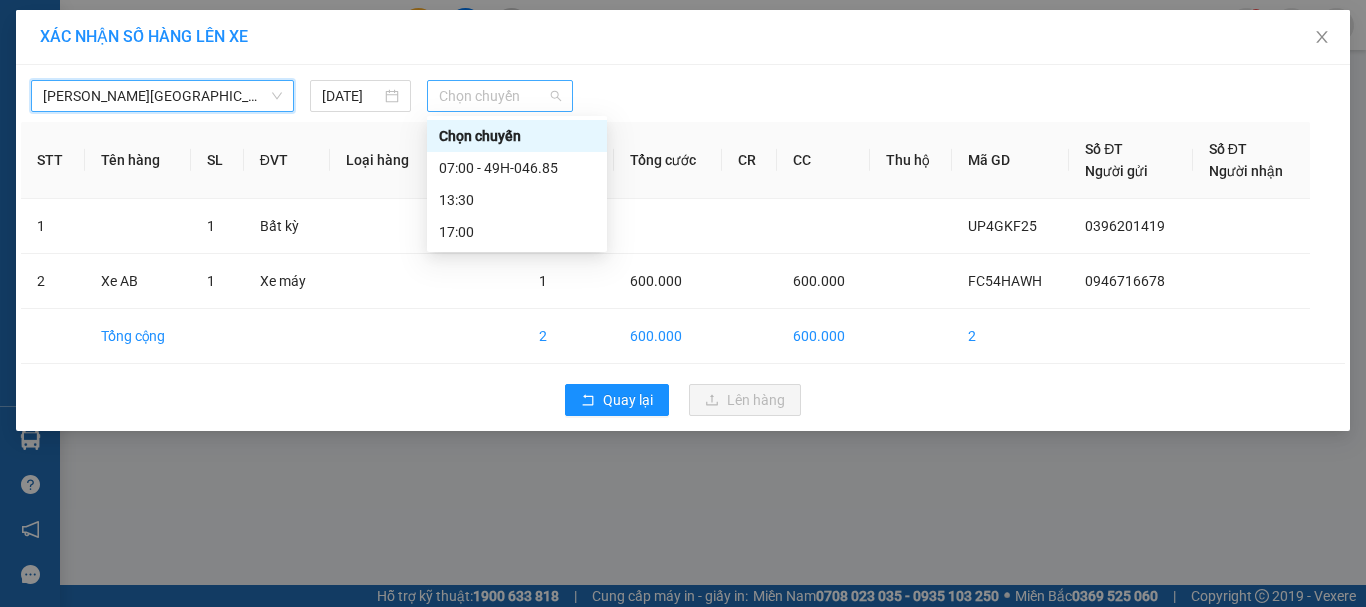 click on "Chọn chuyến" at bounding box center (500, 96) 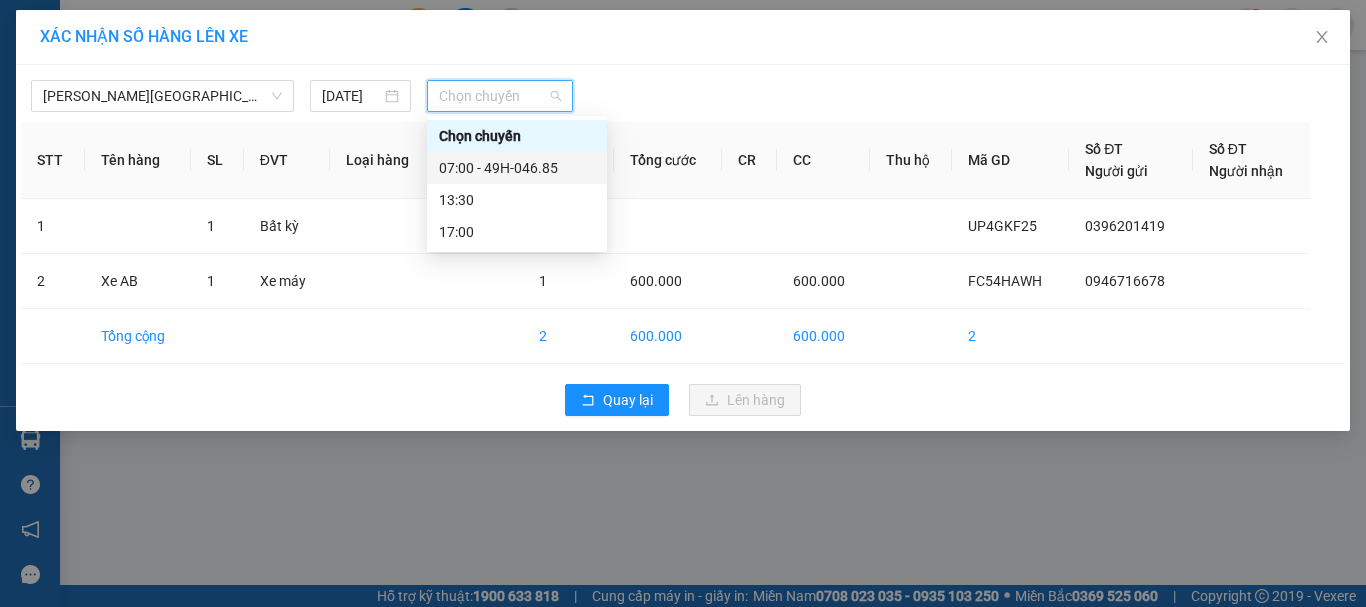 click on "07:00     - 49H-046.85" at bounding box center [517, 168] 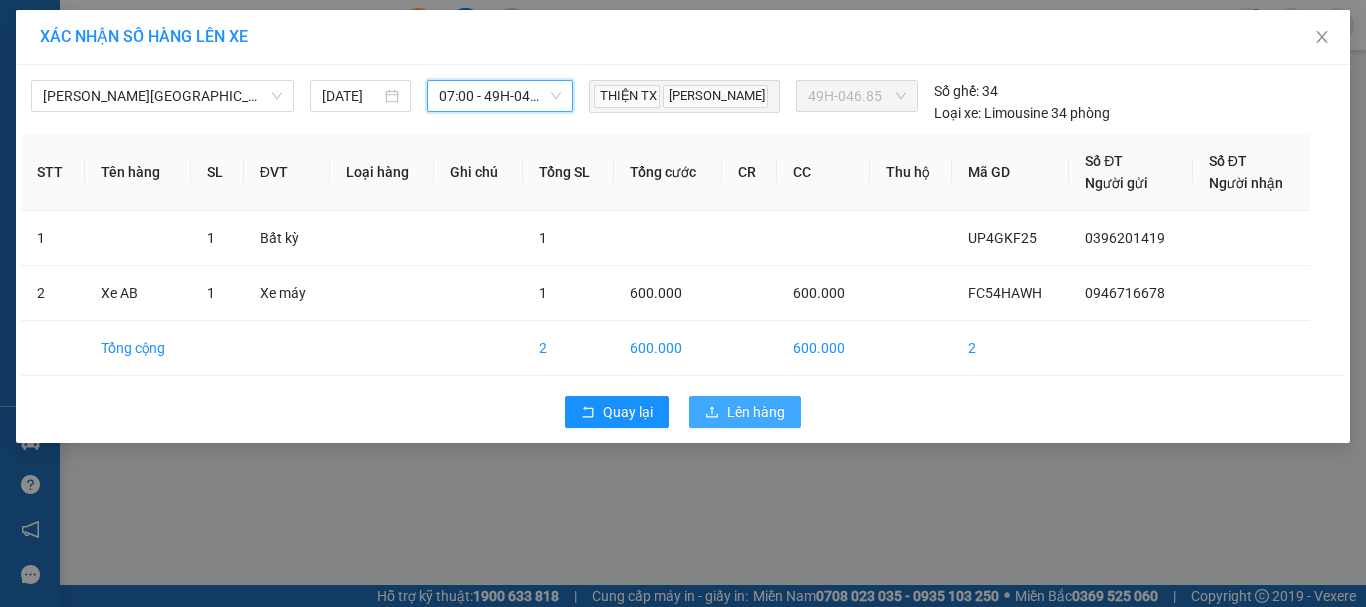 click on "Lên hàng" at bounding box center [745, 412] 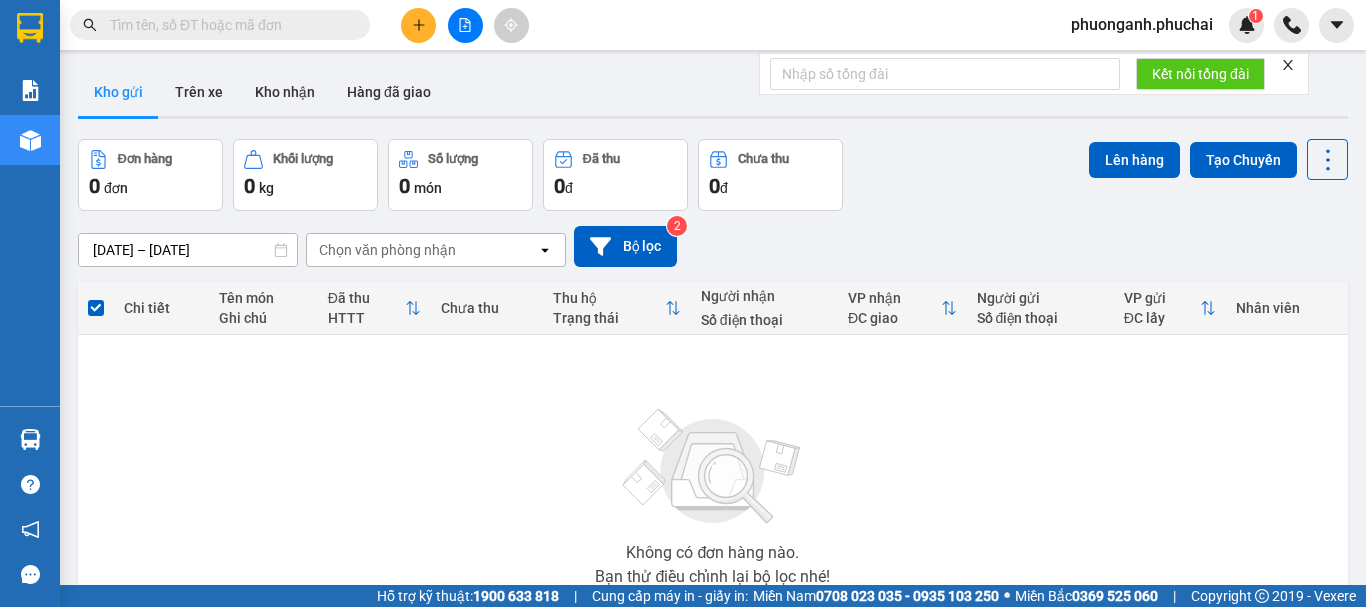 click at bounding box center (228, 25) 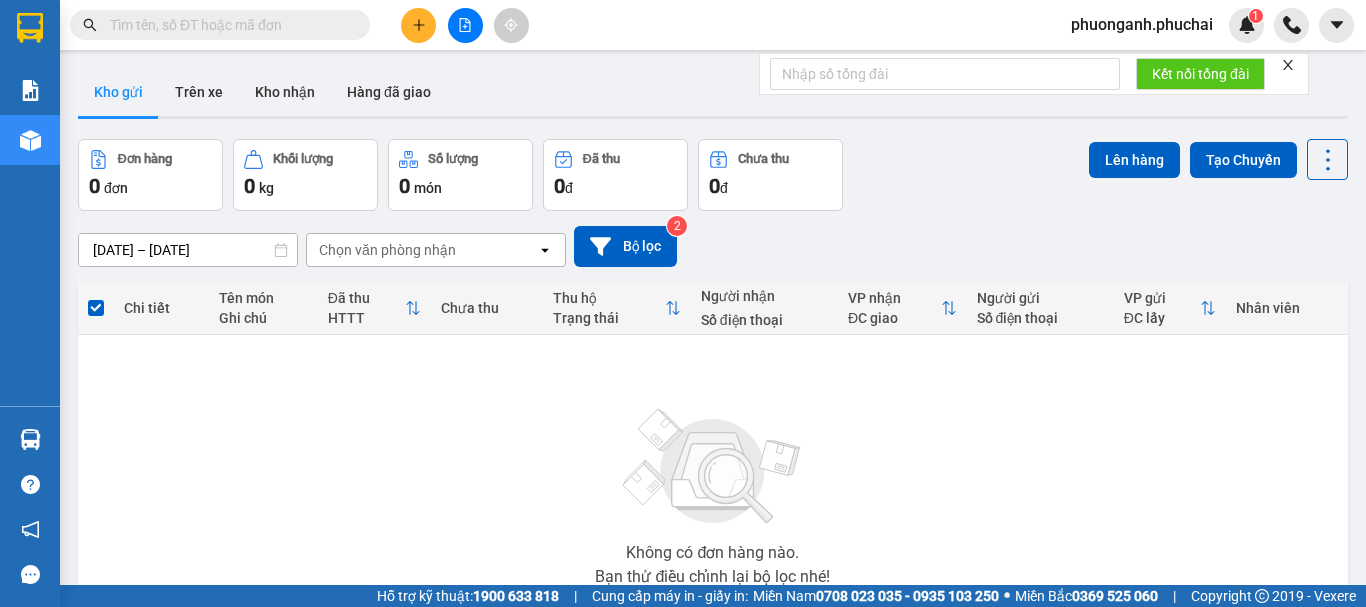 type on "H" 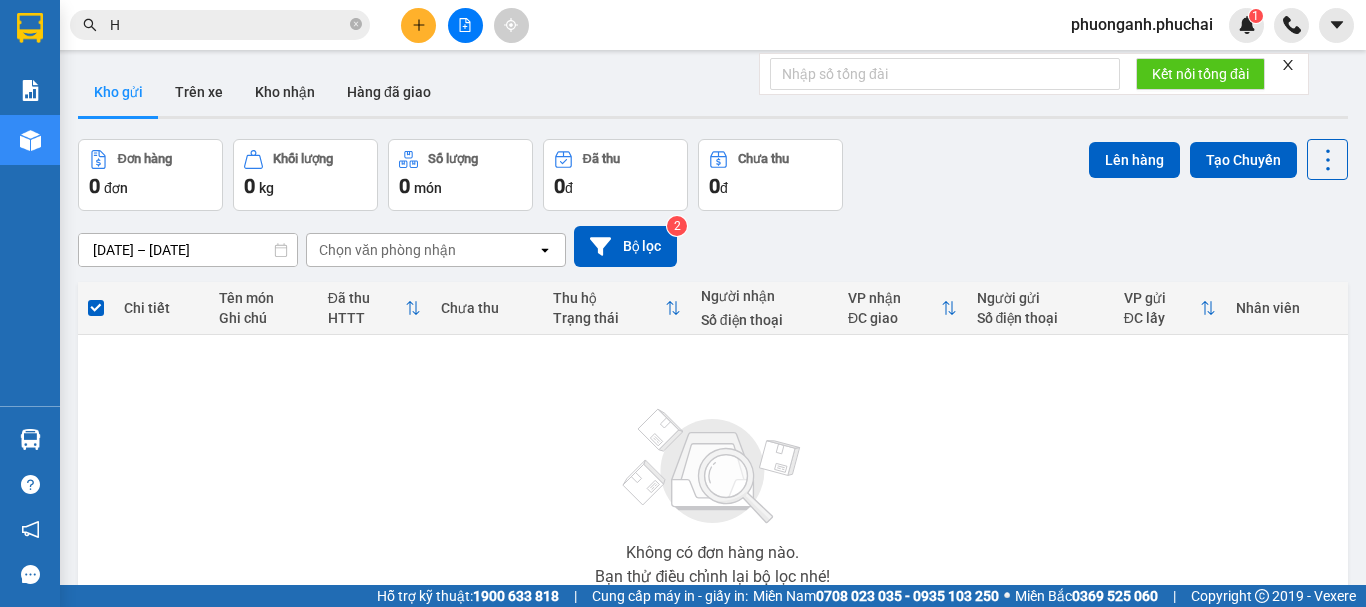 type 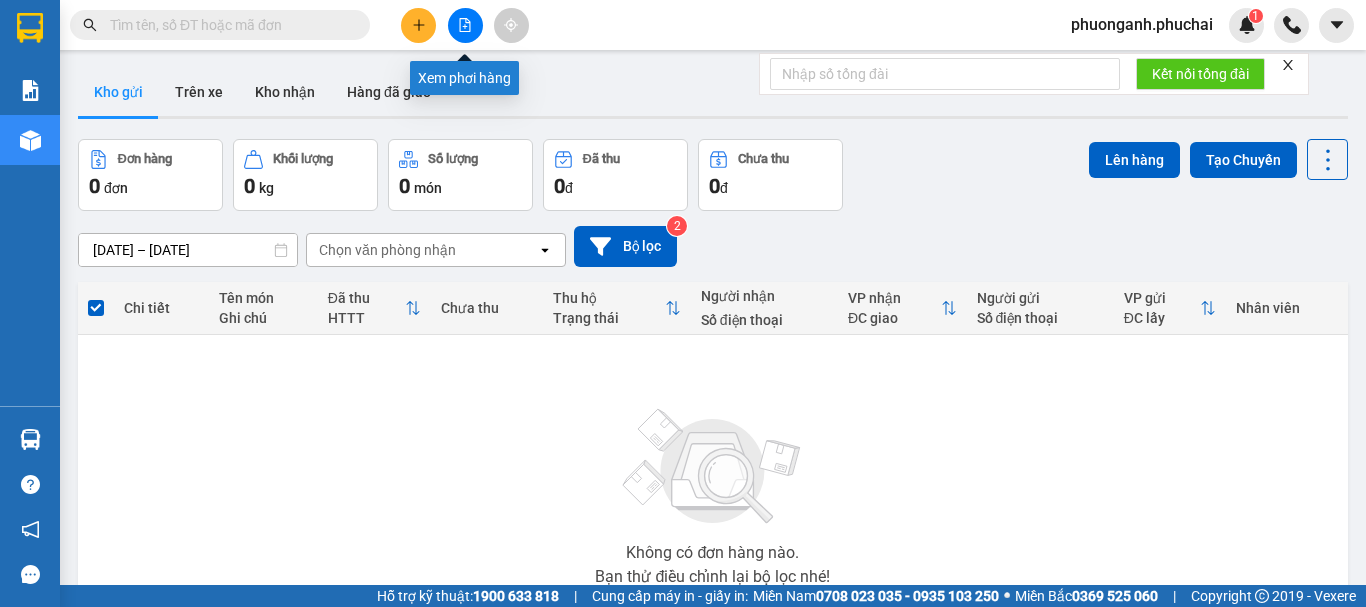 click at bounding box center [465, 25] 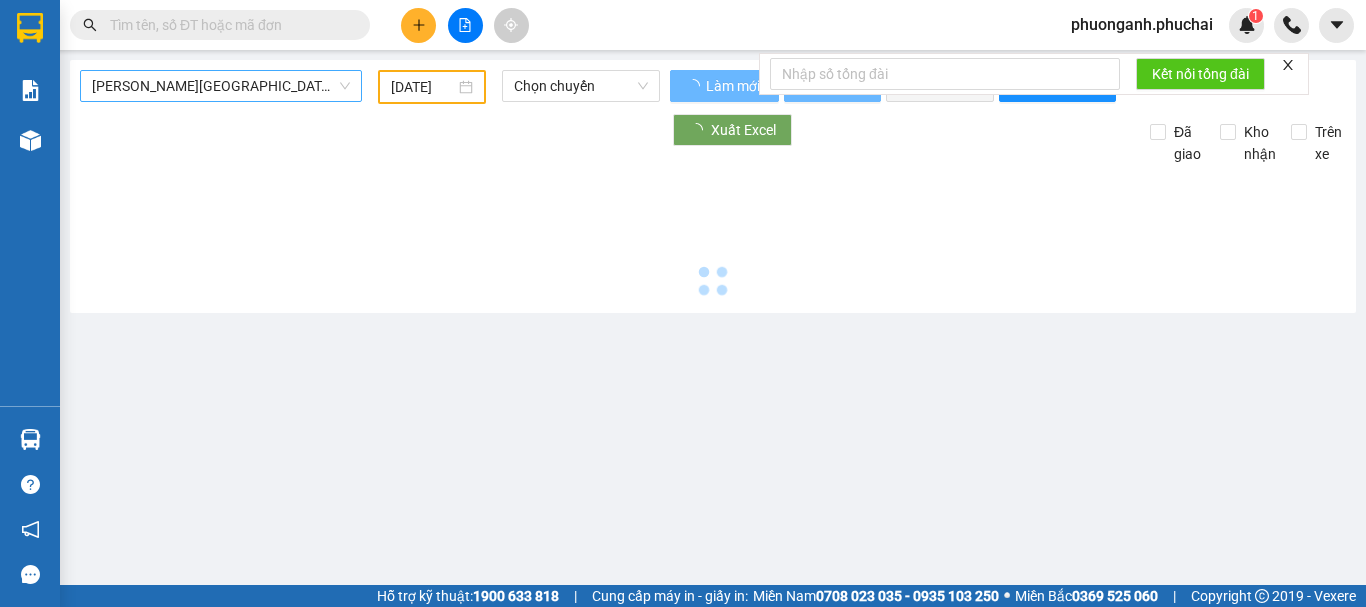 type on "[DATE]" 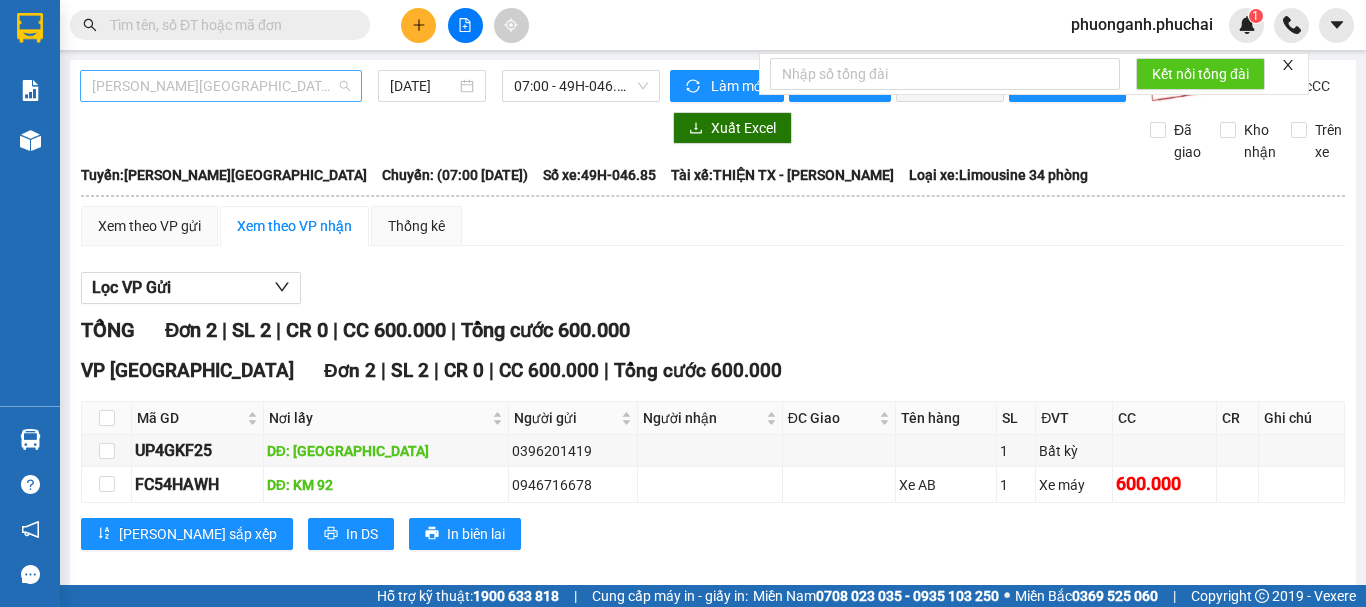 drag, startPoint x: 198, startPoint y: 88, endPoint x: 170, endPoint y: 127, distance: 48.010414 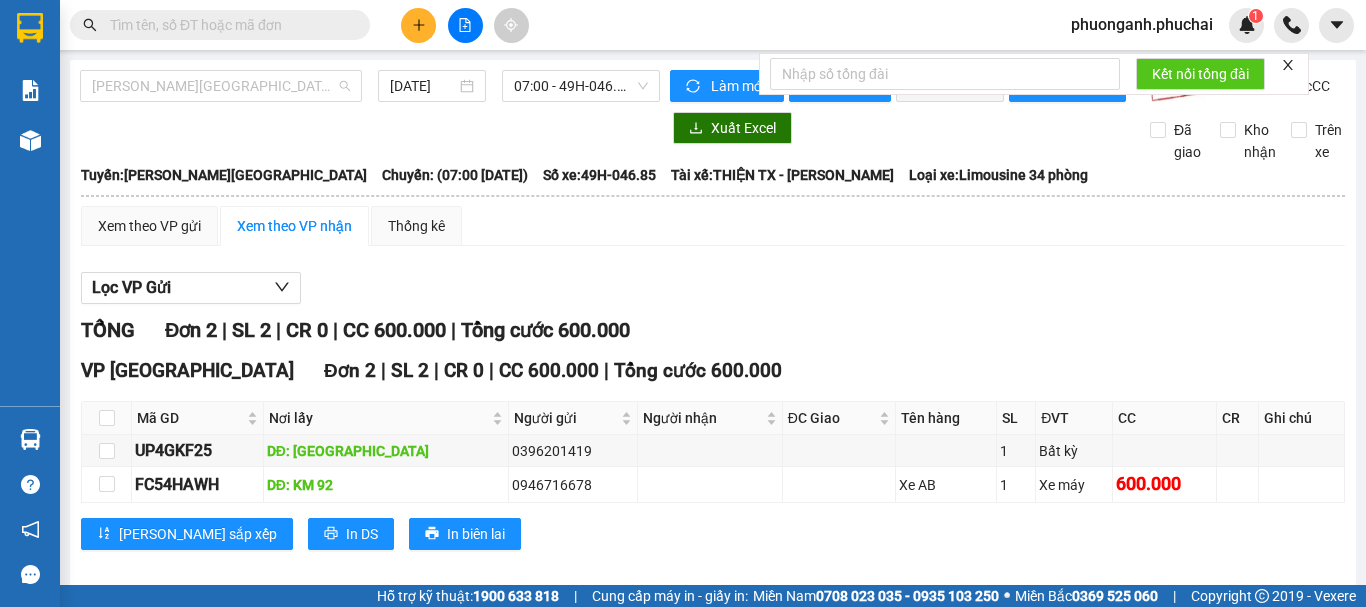 click on "[PERSON_NAME][GEOGRAPHIC_DATA]" at bounding box center (221, 86) 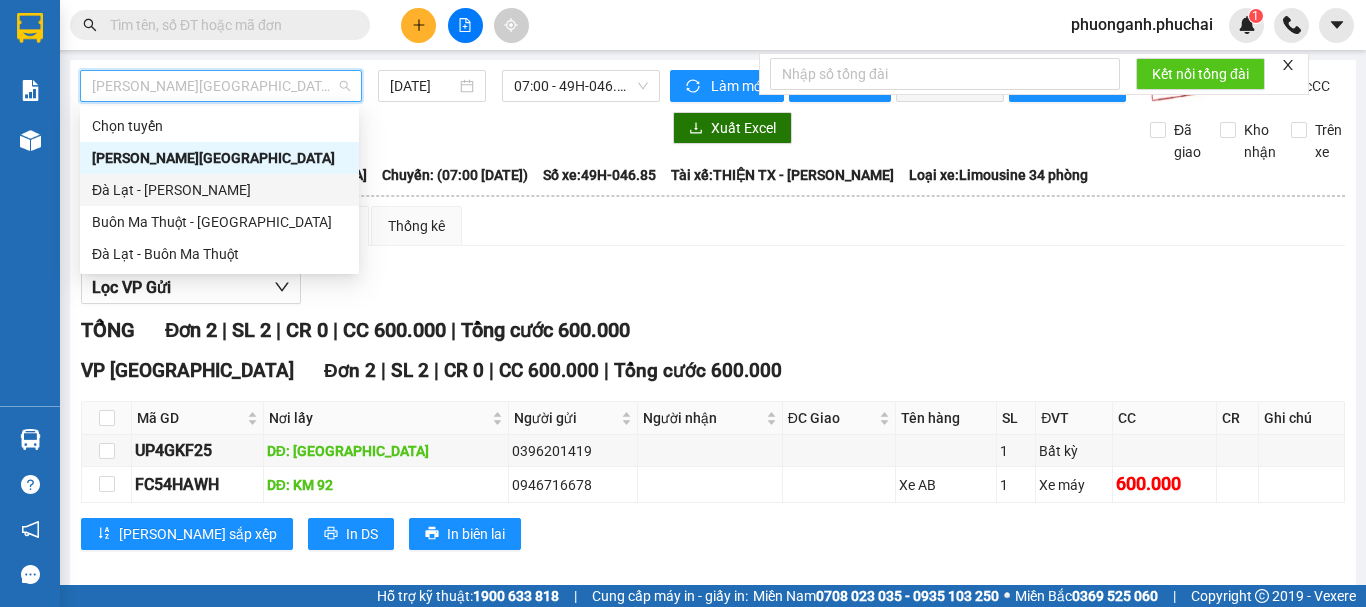 click on "Đà Lạt - [PERSON_NAME]" at bounding box center (219, 190) 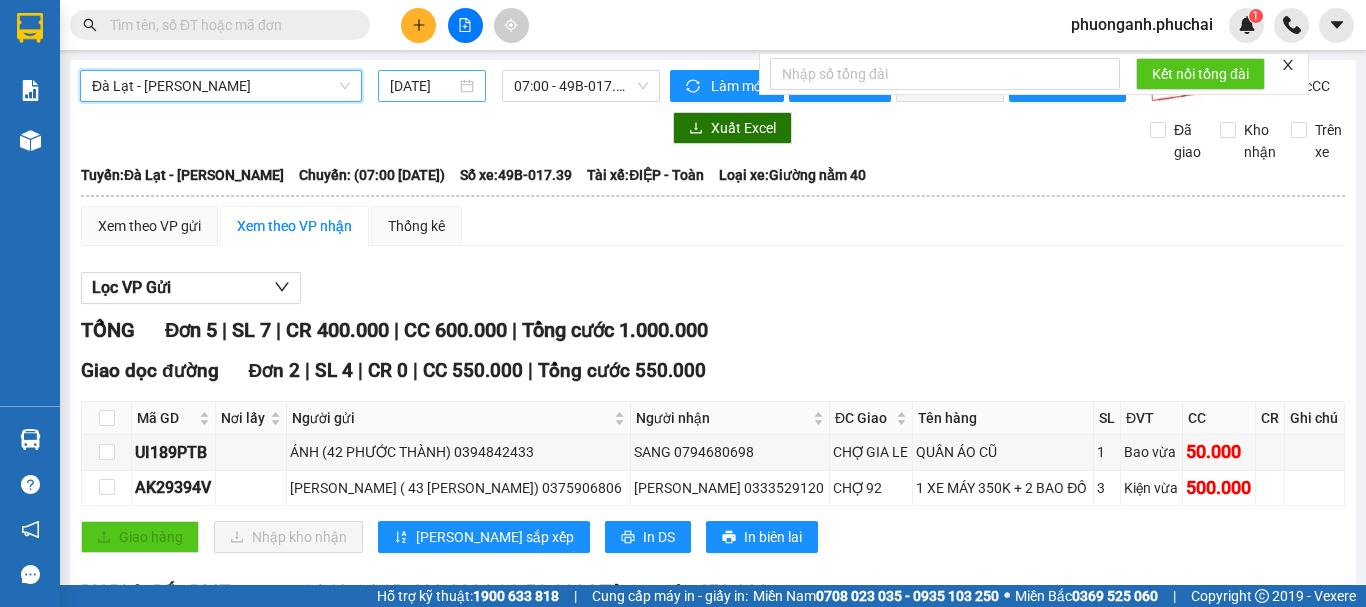 click on "[DATE]" at bounding box center (423, 86) 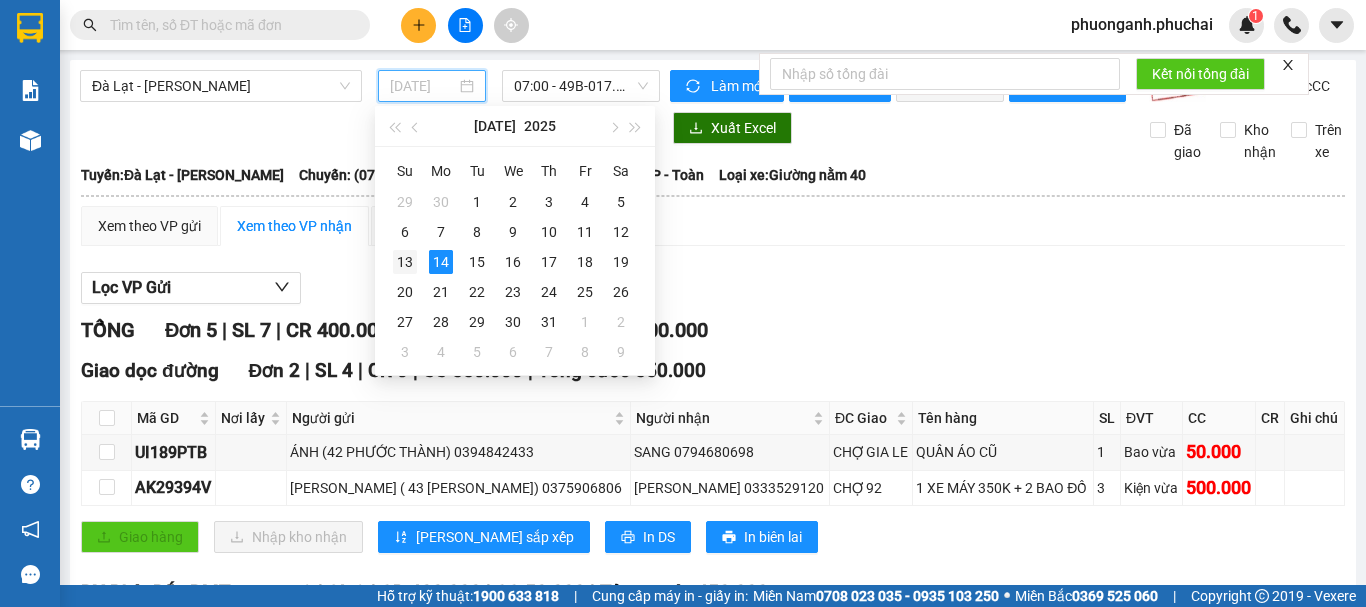 click on "13" at bounding box center (405, 262) 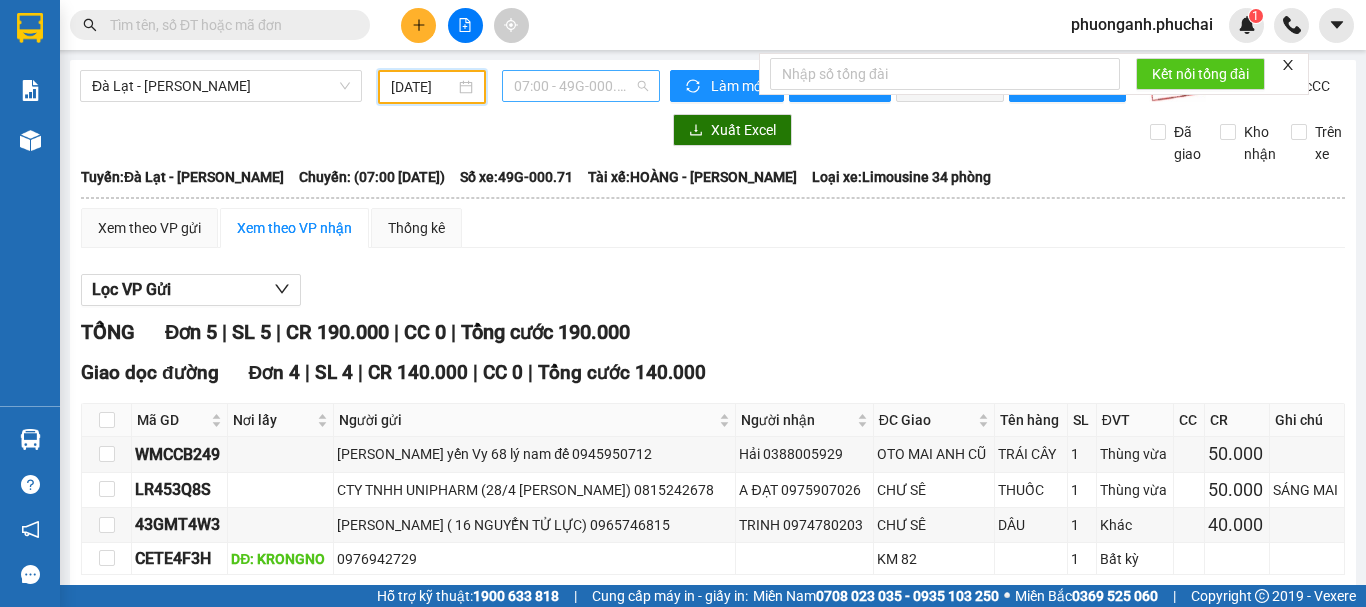 click on "07:00     - 49G-000.71" at bounding box center [581, 86] 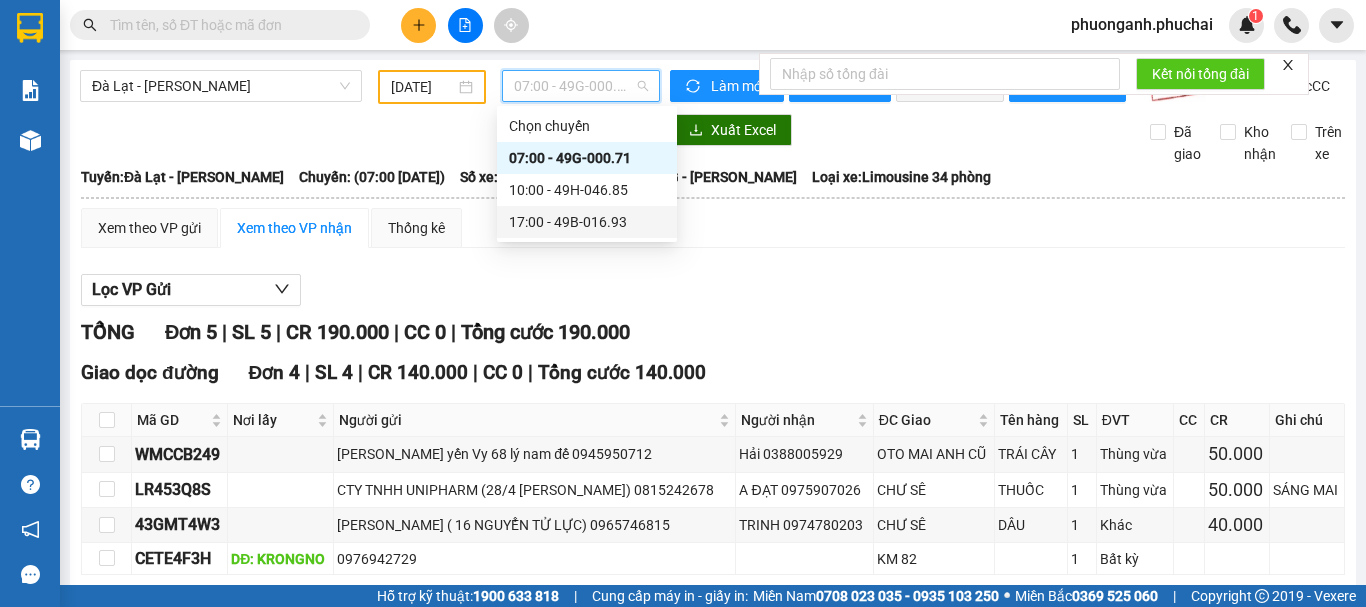click on "17:00     - 49B-016.93" at bounding box center (587, 222) 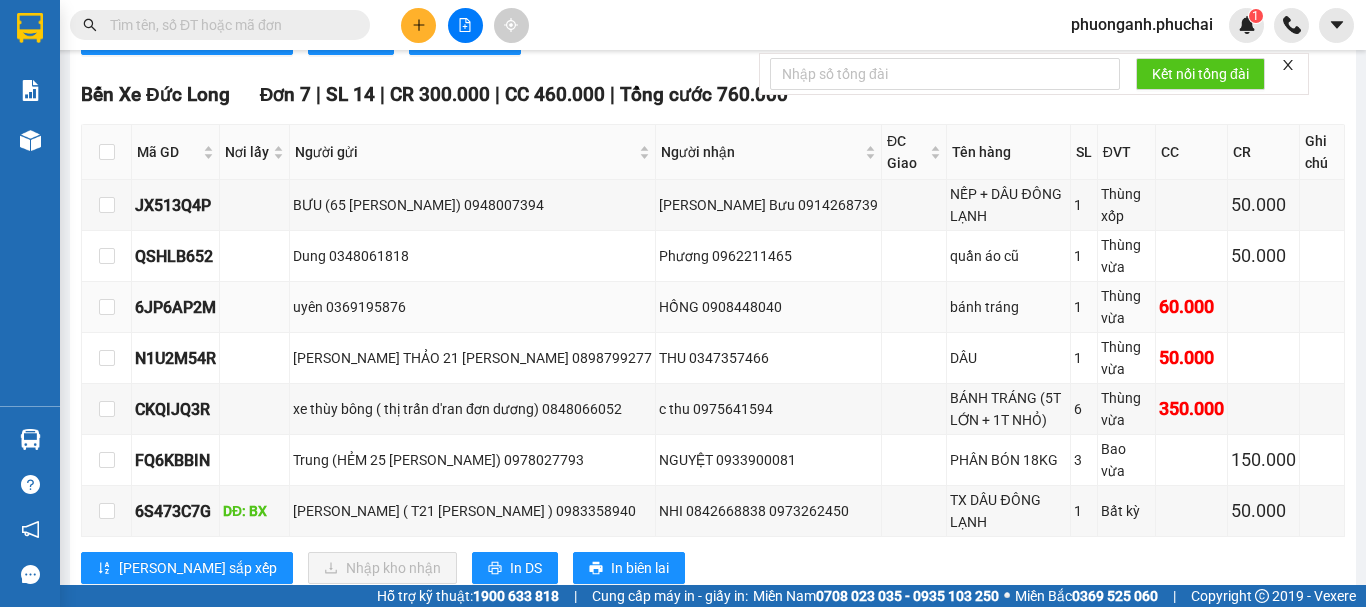 scroll, scrollTop: 500, scrollLeft: 0, axis: vertical 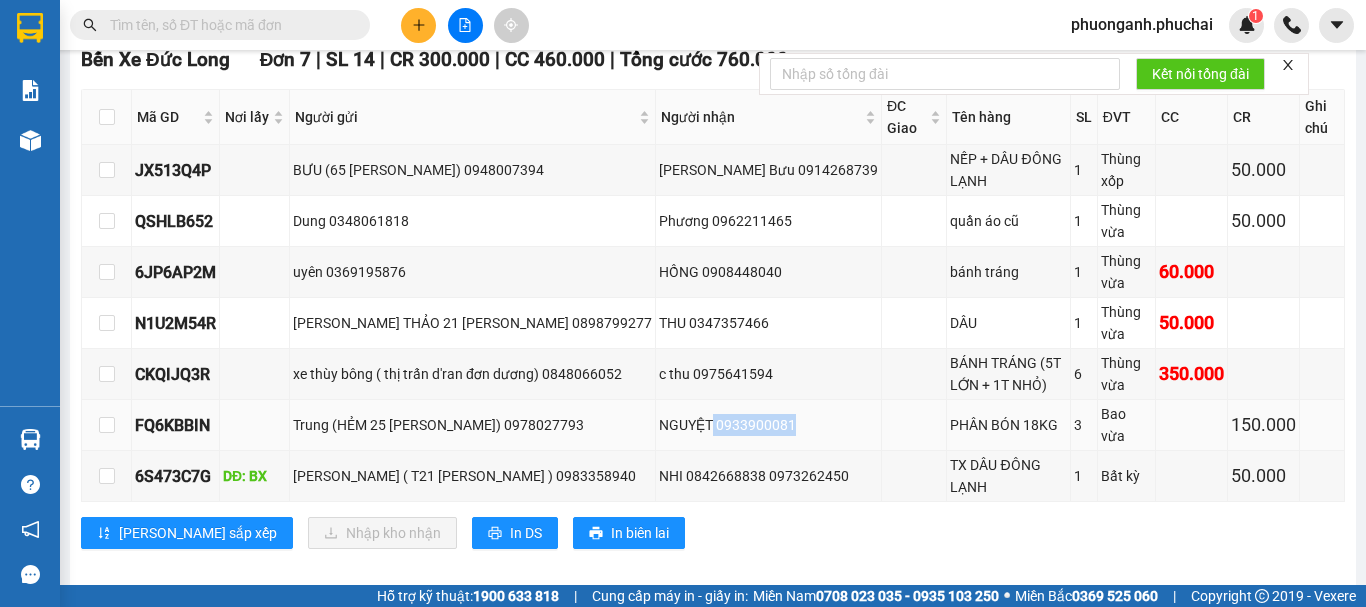 drag, startPoint x: 700, startPoint y: 433, endPoint x: 779, endPoint y: 421, distance: 79.9062 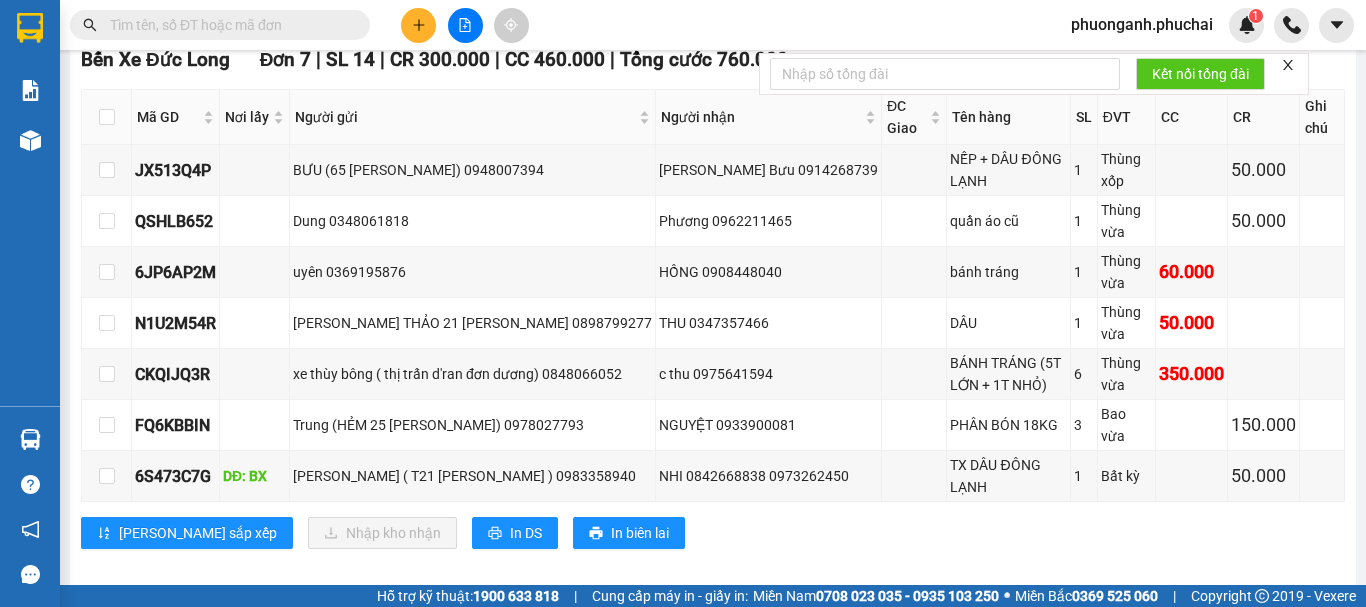 paste on "0933900081" 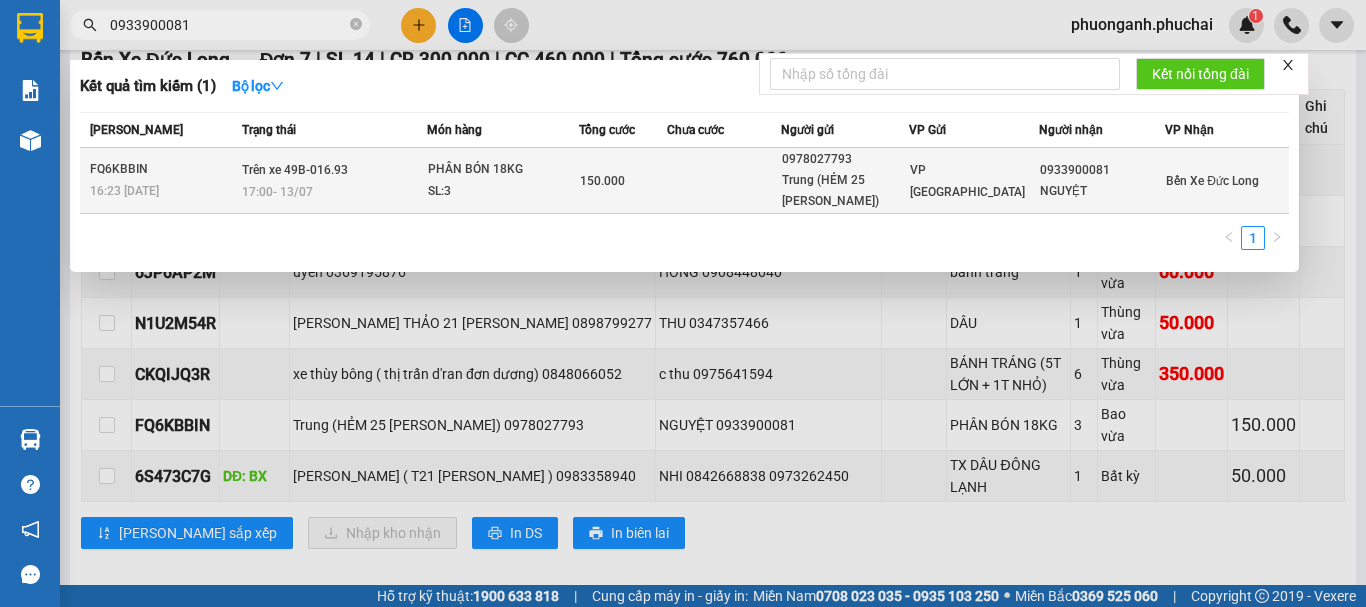 type on "0933900081" 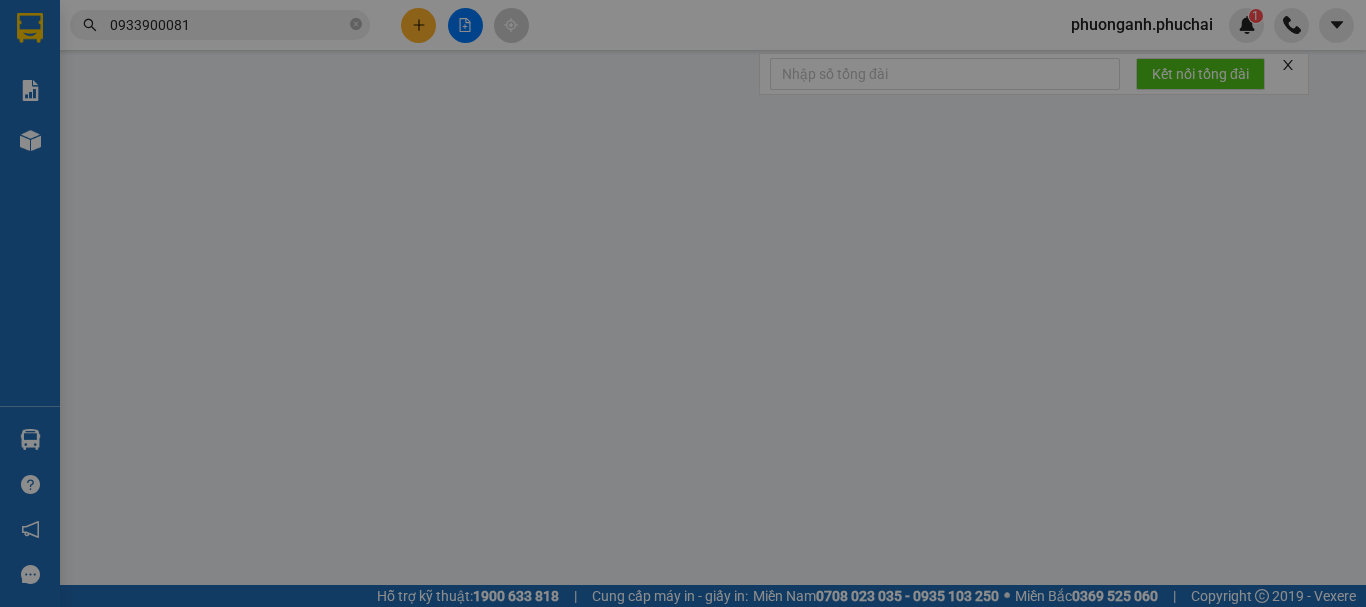 scroll, scrollTop: 0, scrollLeft: 0, axis: both 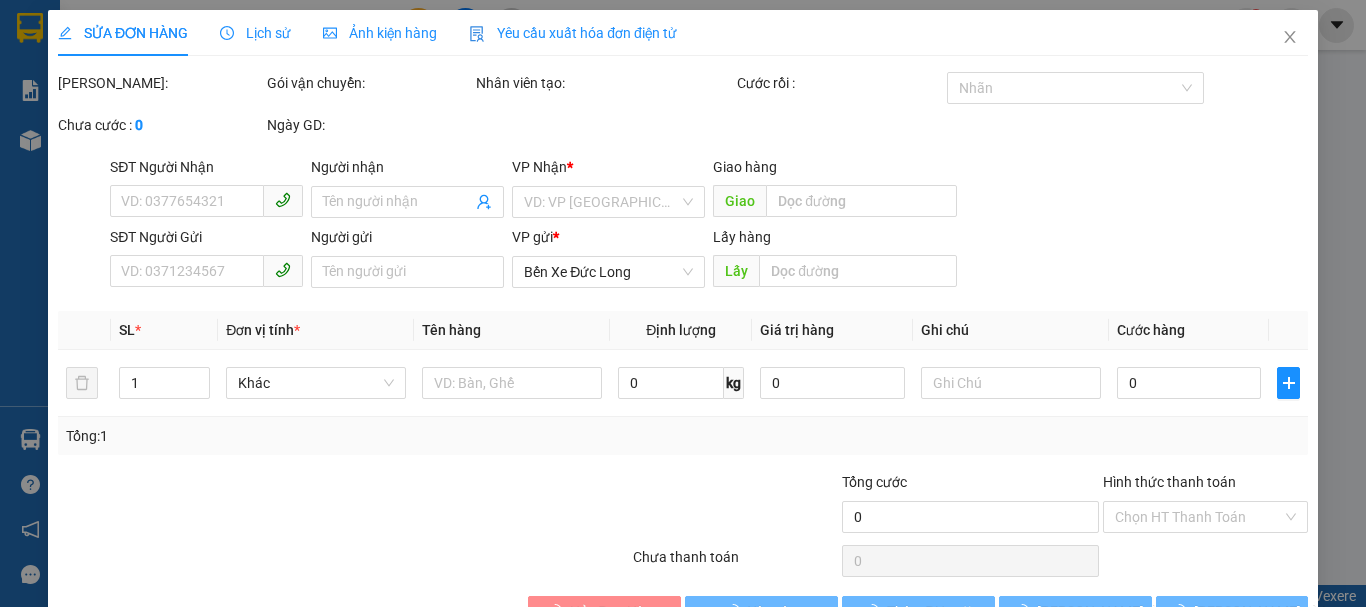 type on "0933900081" 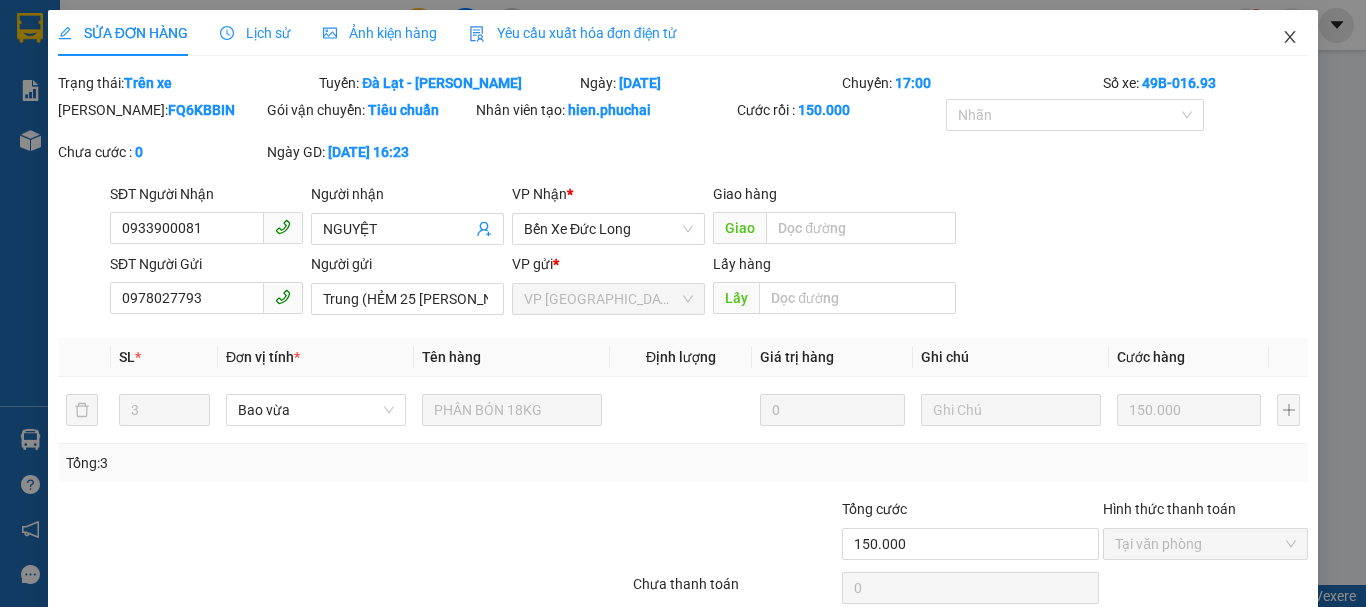 click 